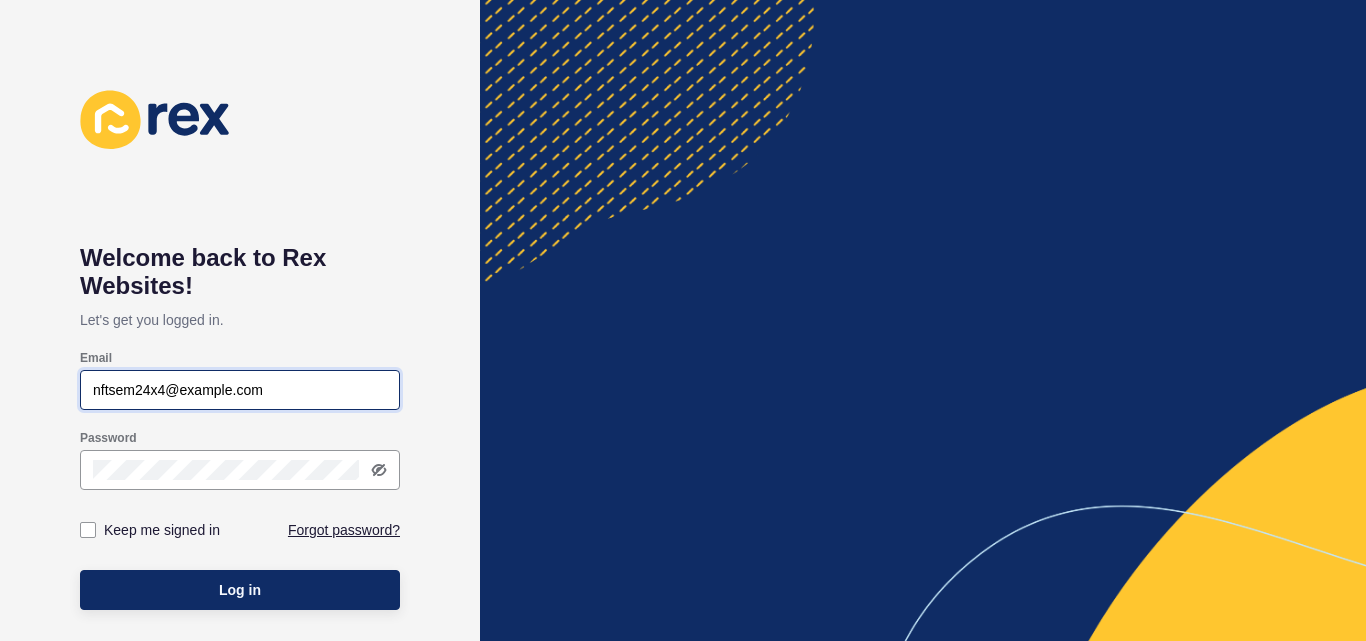 scroll, scrollTop: 0, scrollLeft: 0, axis: both 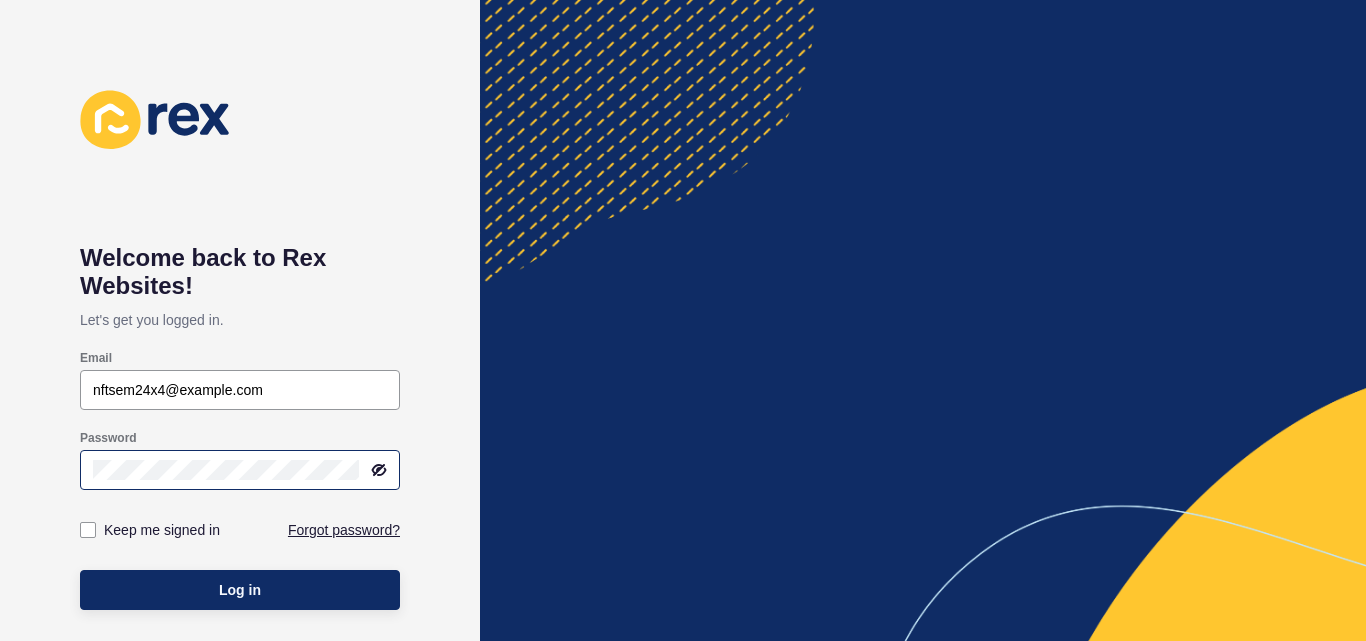 click at bounding box center [240, 470] 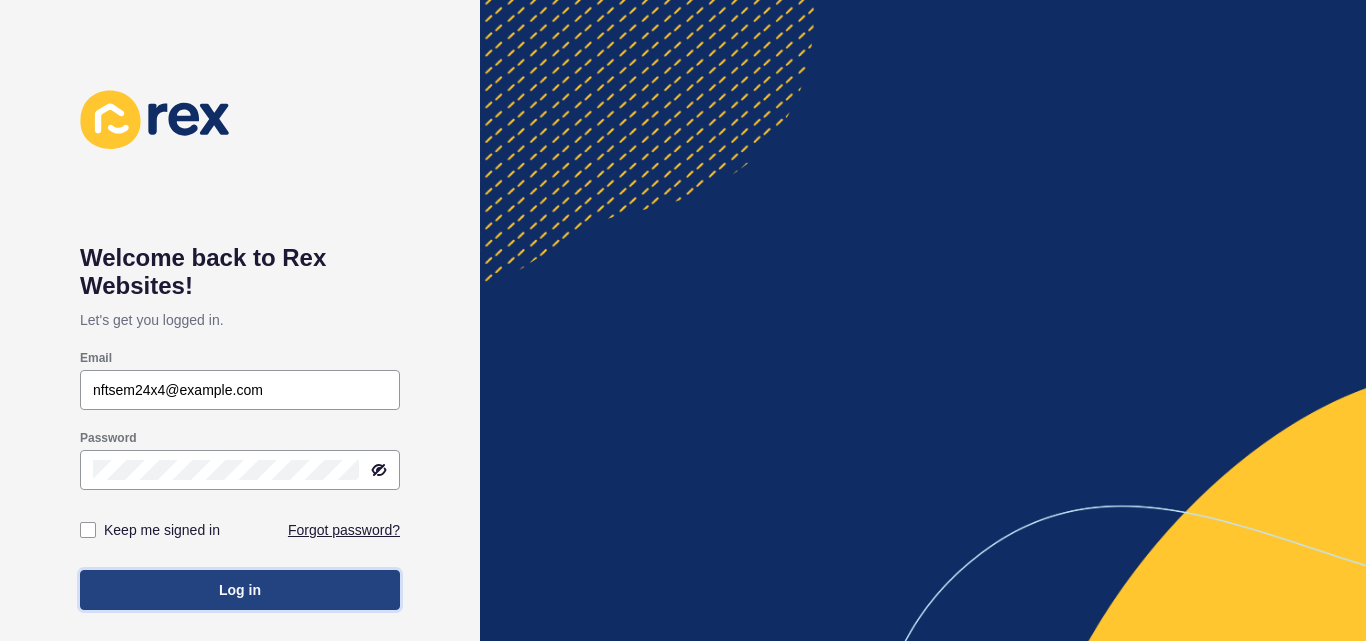 click on "Log in" at bounding box center [240, 590] 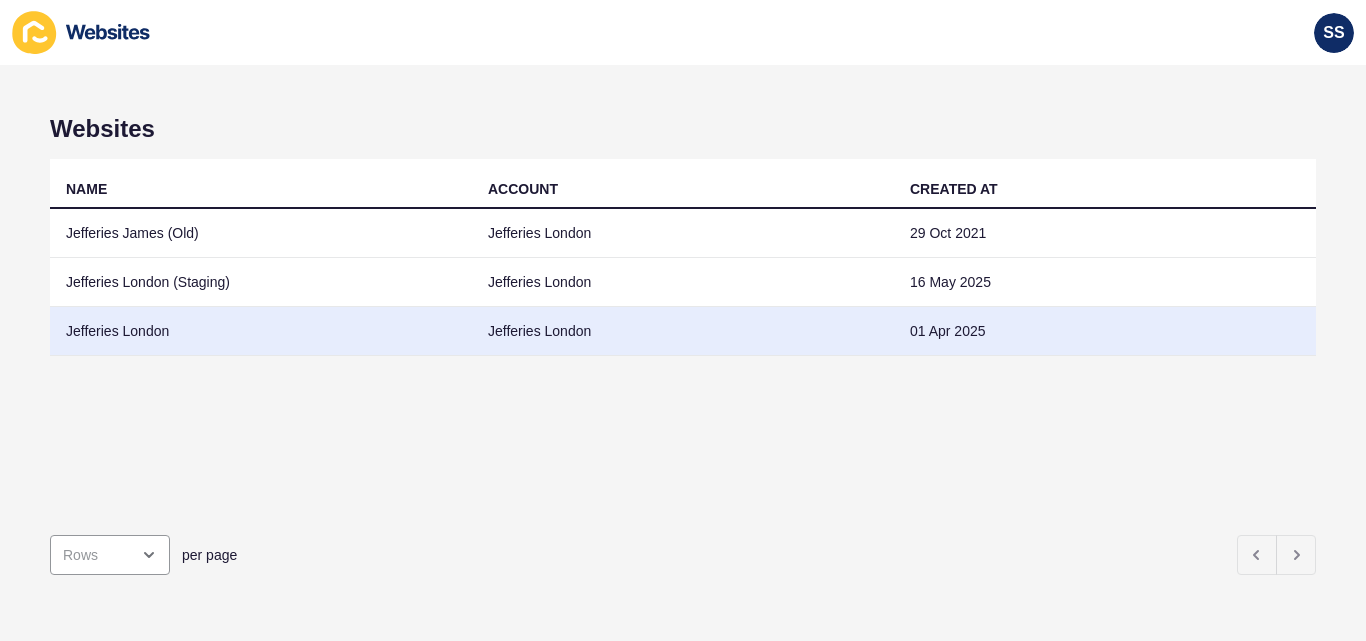click on "Jefferies London" at bounding box center [261, 331] 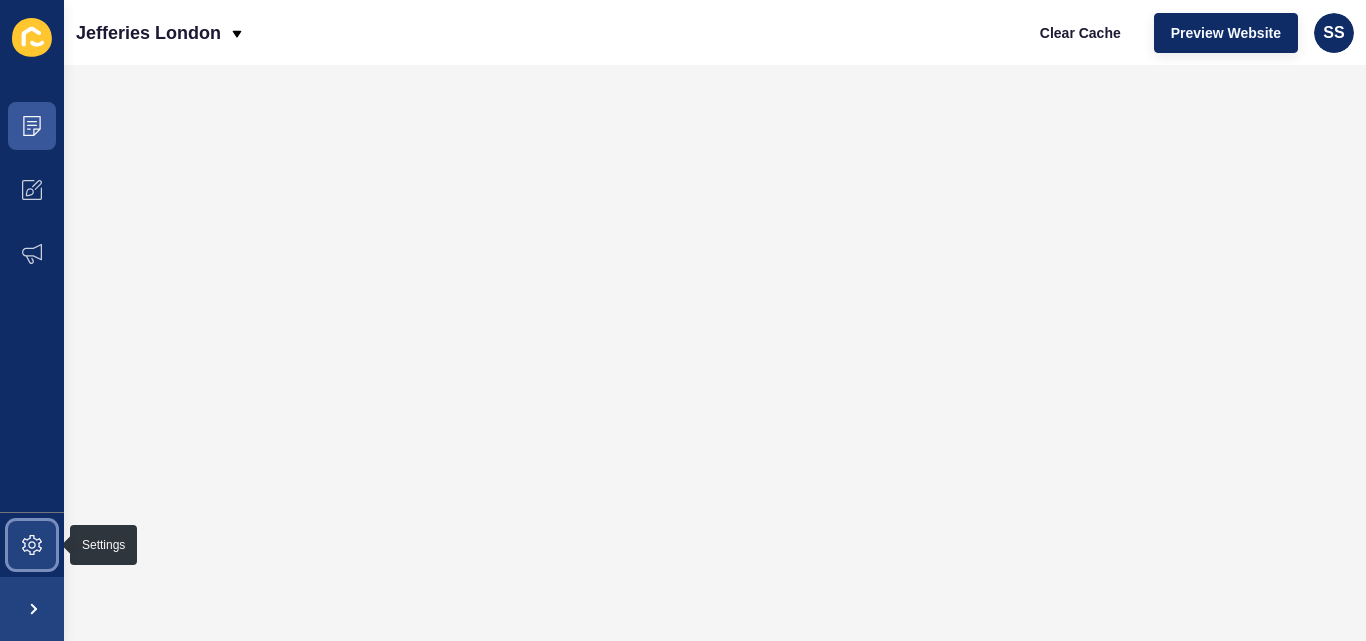 click at bounding box center (32, 545) 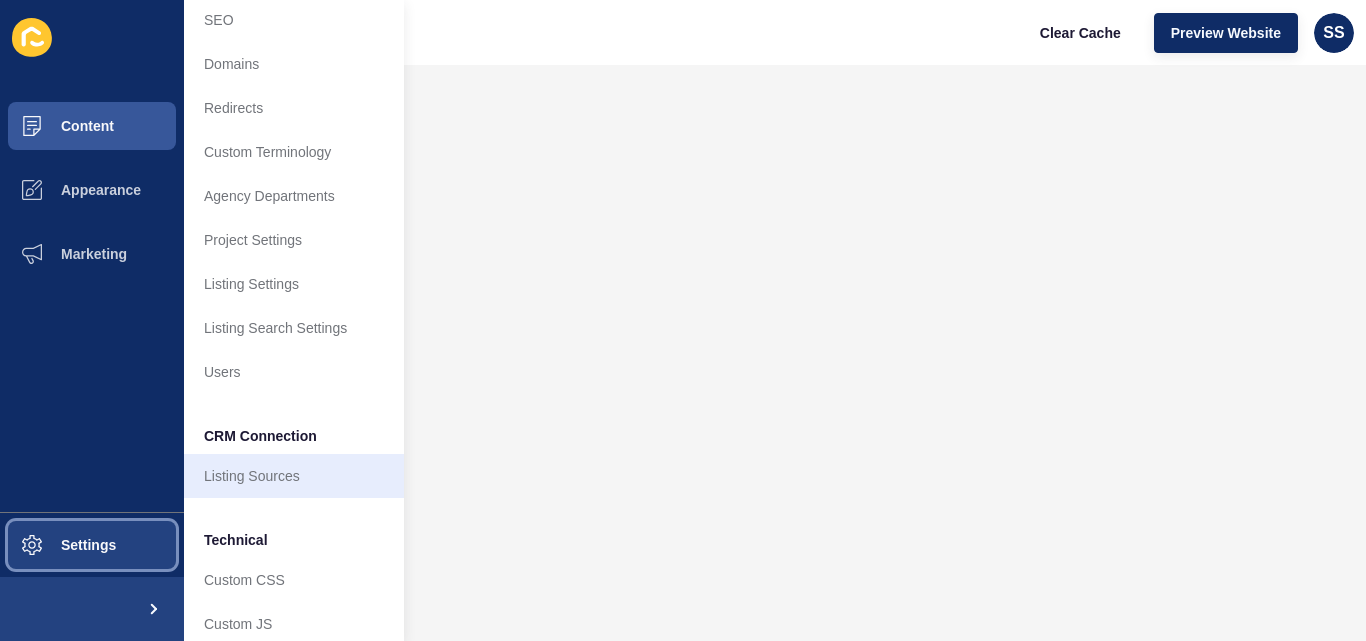 scroll, scrollTop: 0, scrollLeft: 0, axis: both 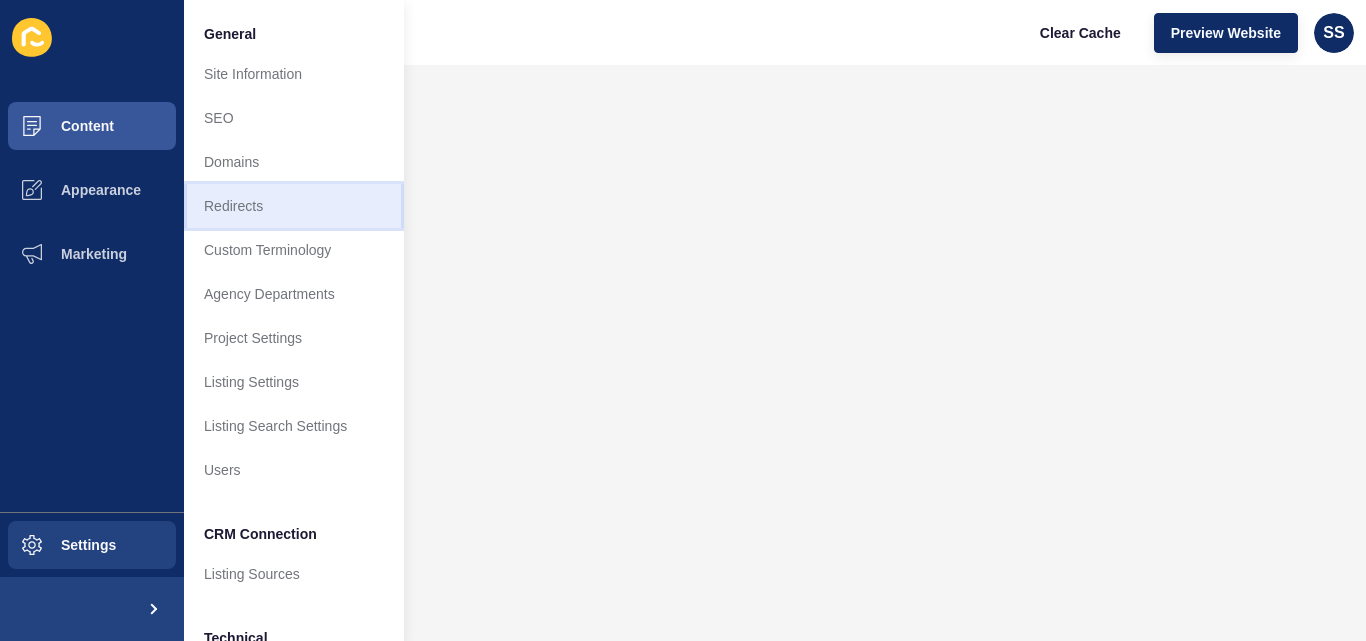 click on "Redirects" at bounding box center [294, 206] 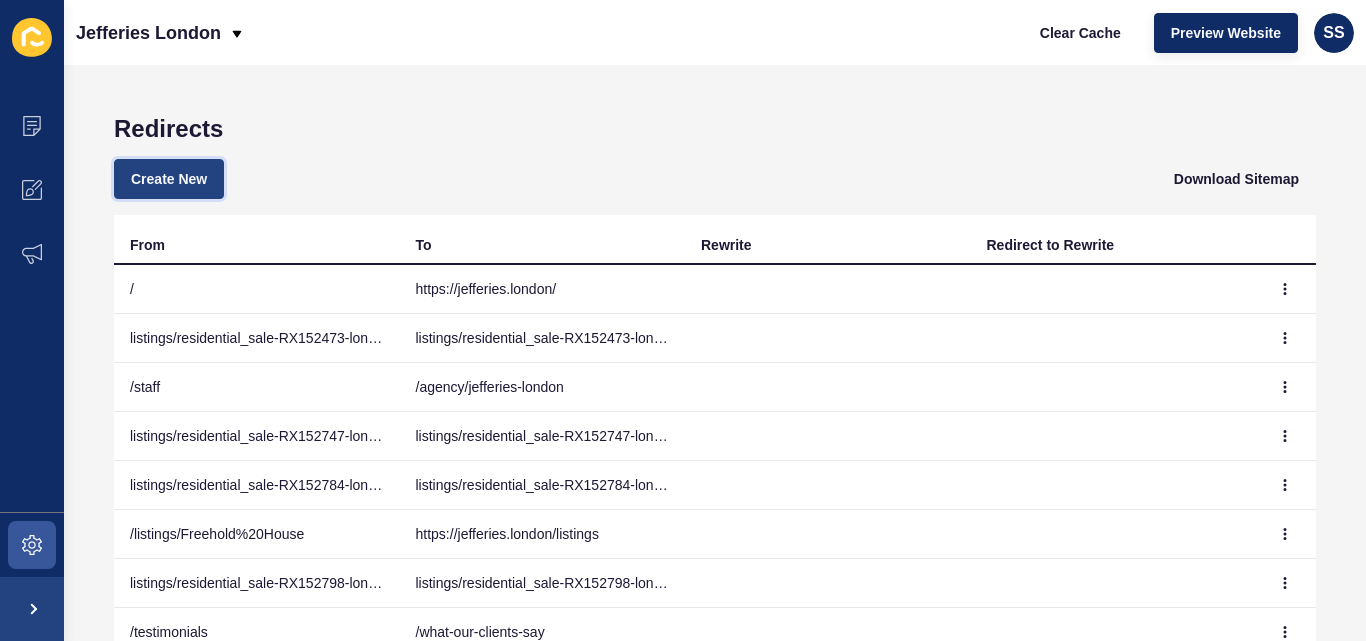 click on "Create New" at bounding box center [169, 179] 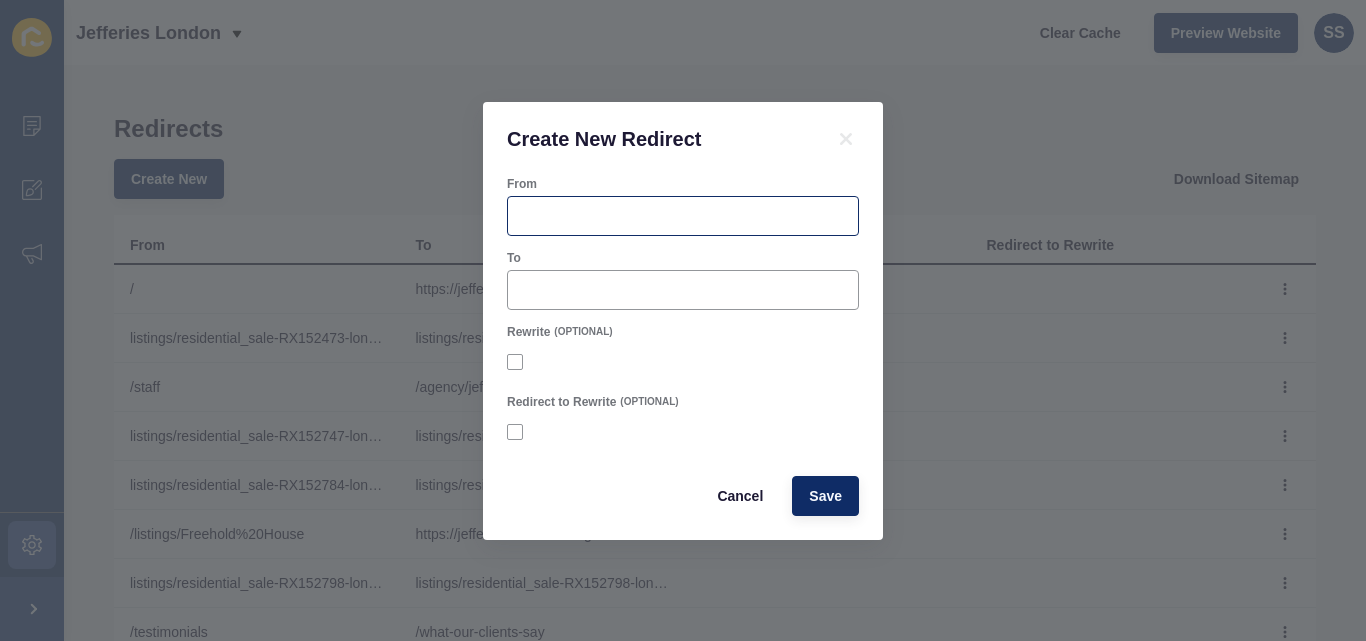 click at bounding box center [683, 216] 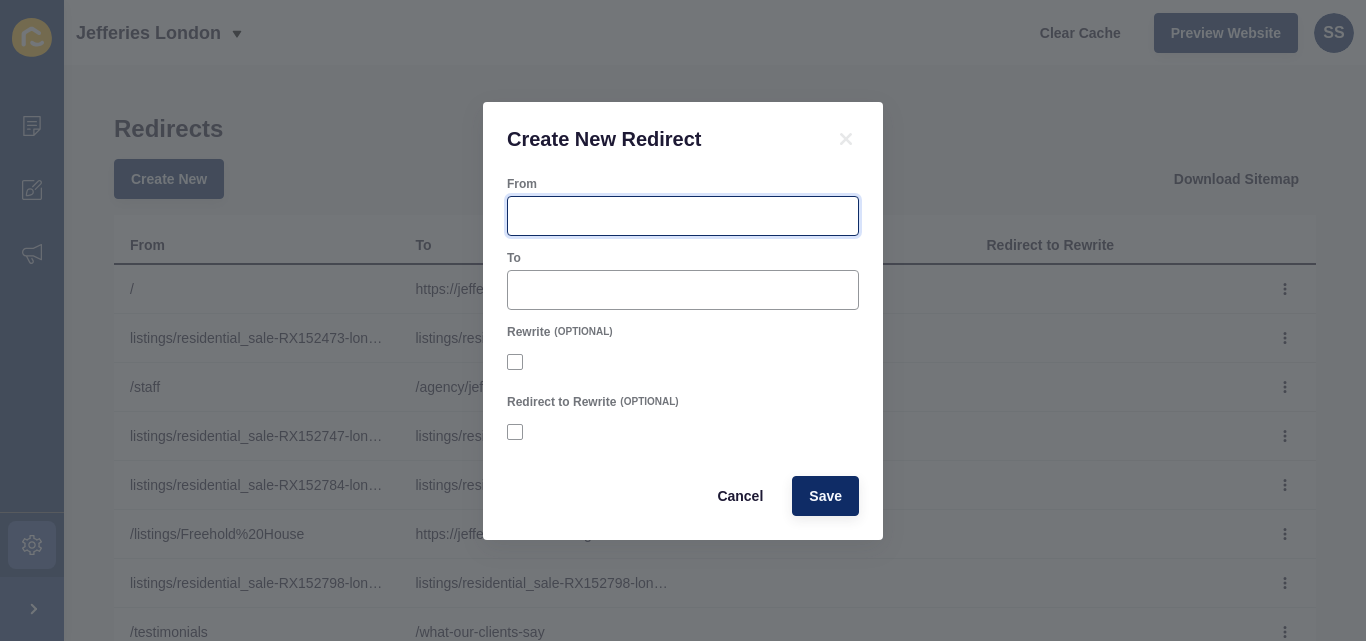 paste on "https://jefferies.london/listings/this-rare-and-magnificent-property-offers-an-unparalleled-opportunity-to-acquire-a-residence-of-exceptional-quality-in-one-of-the-citys-most-coveted-and-prestigious-neighbourhoods" 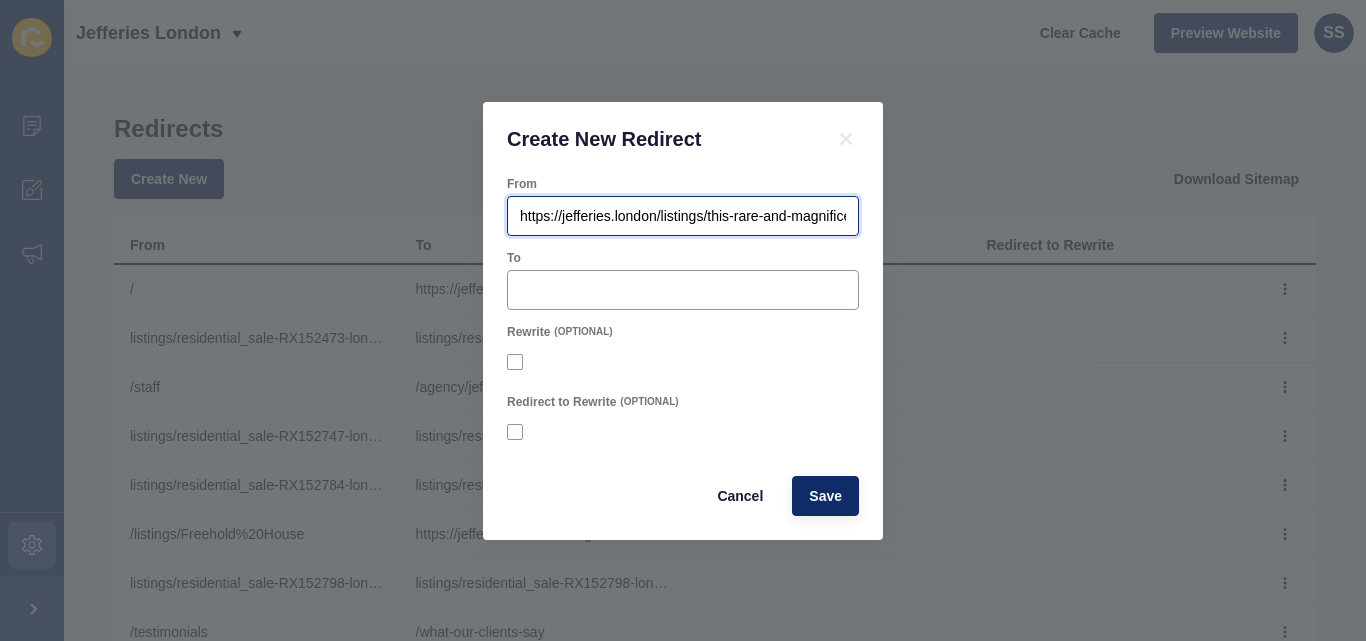 scroll, scrollTop: 0, scrollLeft: 980, axis: horizontal 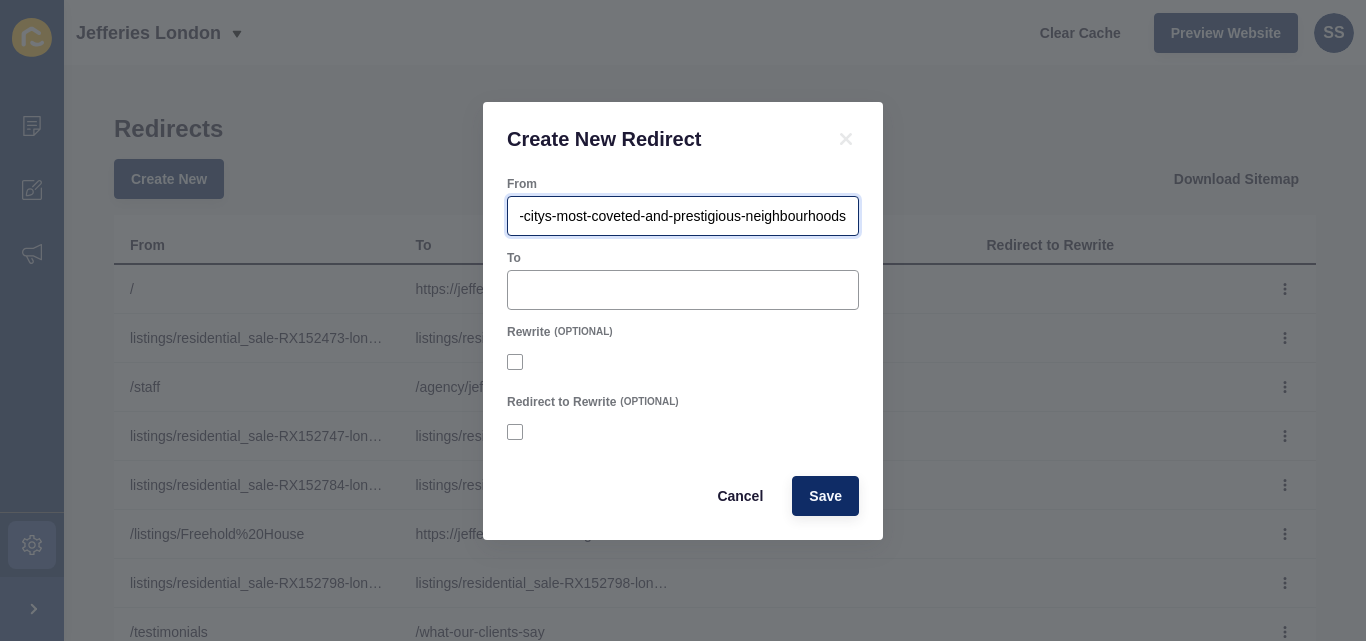 type on "https://jefferies.london/listings/this-rare-and-magnificent-property-offers-an-unparalleled-opportunity-to-acquire-a-residence-of-exceptional-quality-in-one-of-the-citys-most-coveted-and-prestigious-neighbourhoods" 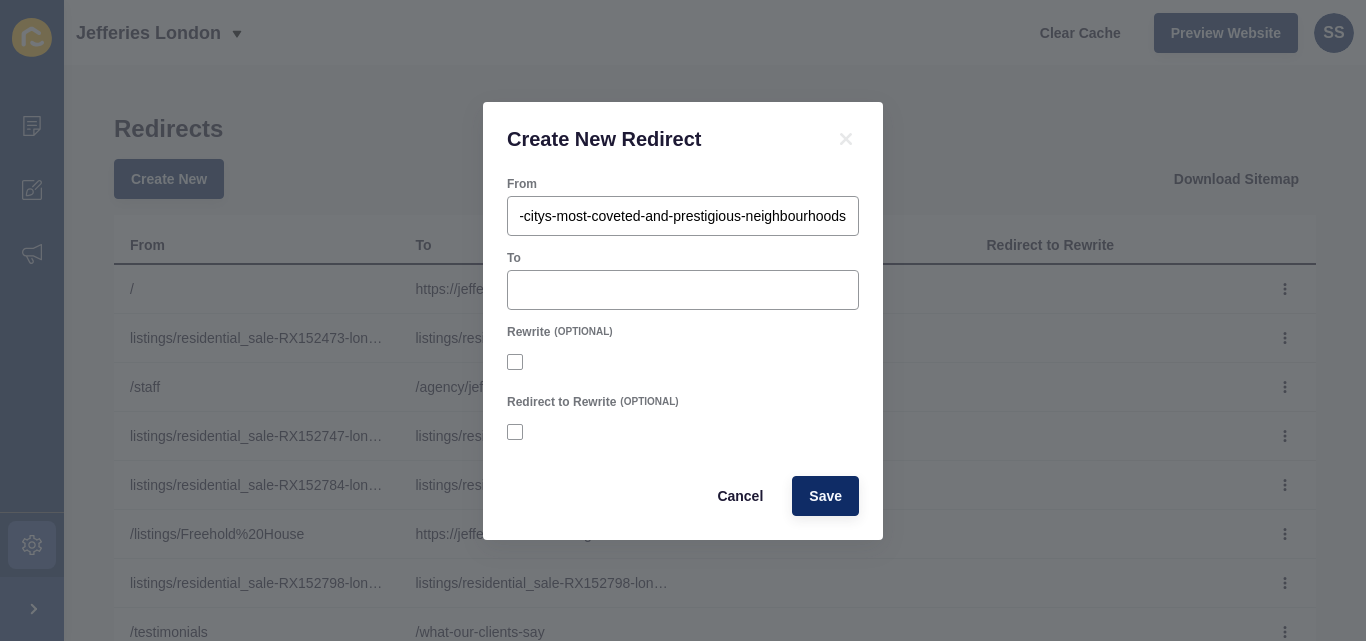 scroll, scrollTop: 0, scrollLeft: 0, axis: both 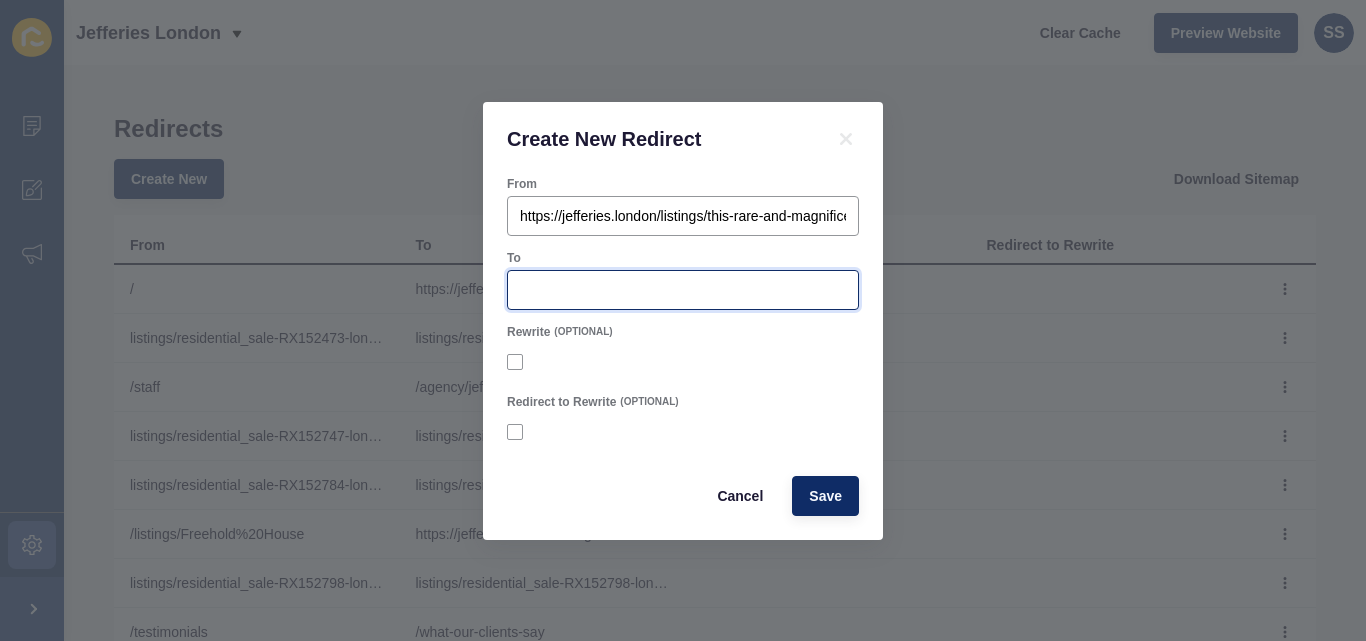 click on "To" at bounding box center (683, 290) 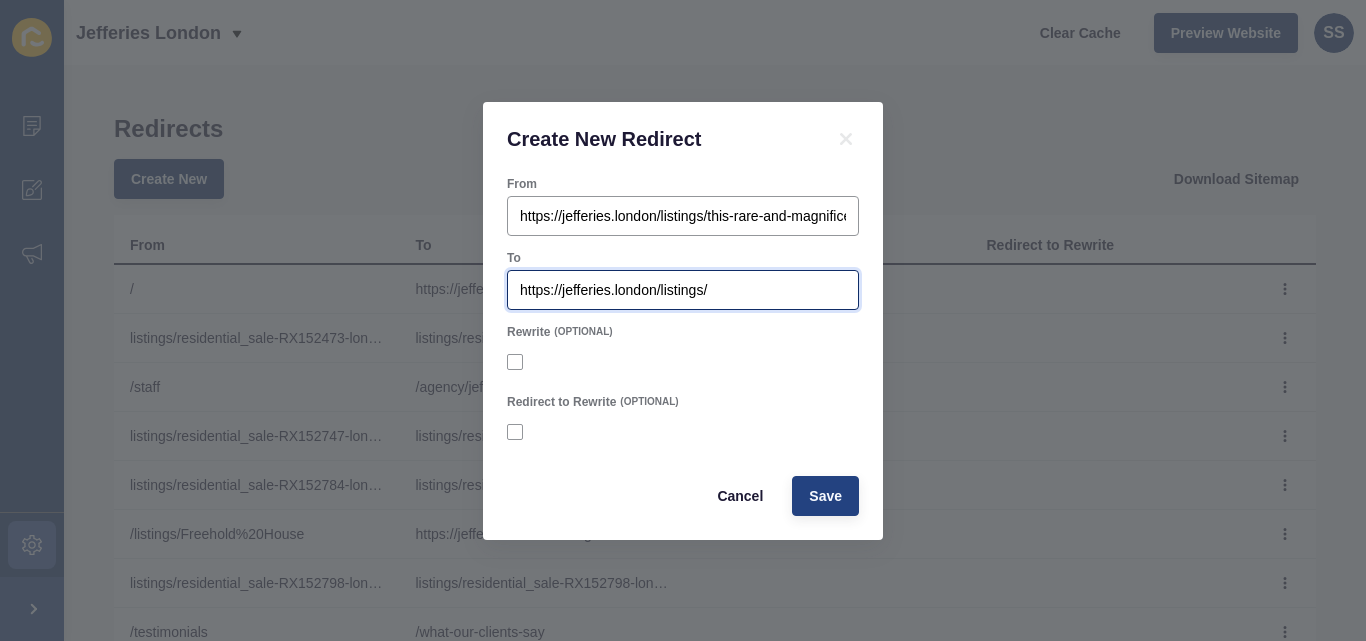 type on "https://jefferies.london/listings/" 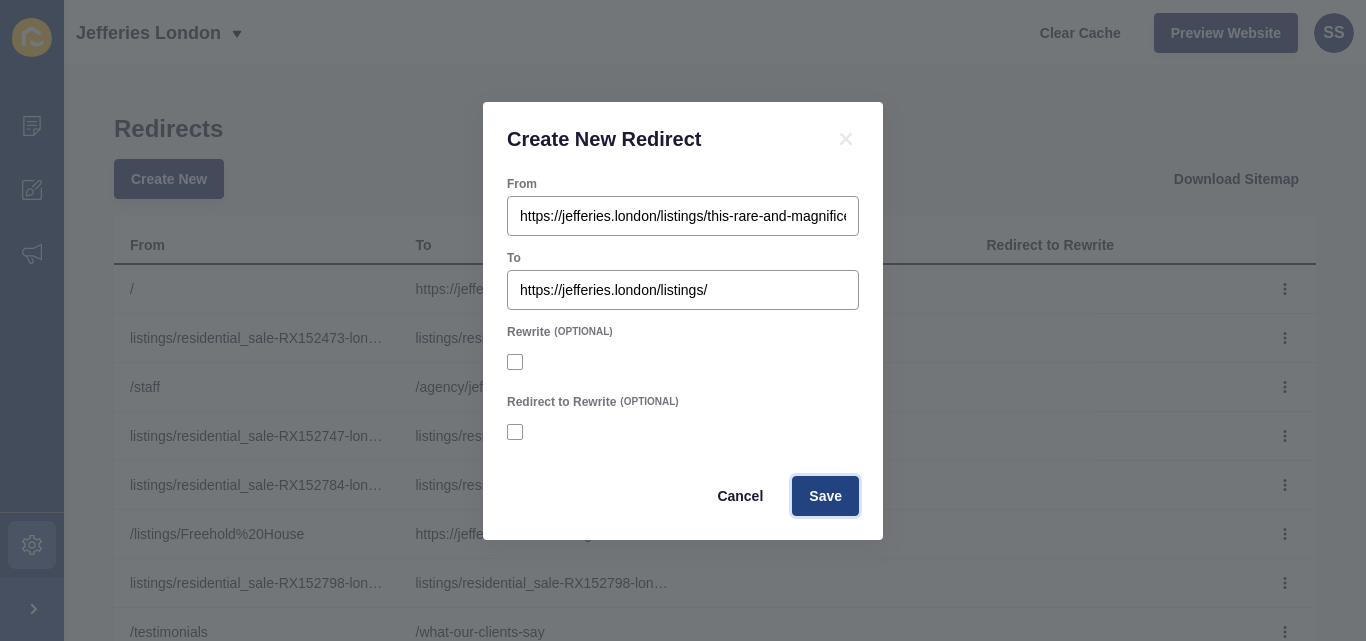 click on "Save" at bounding box center [825, 496] 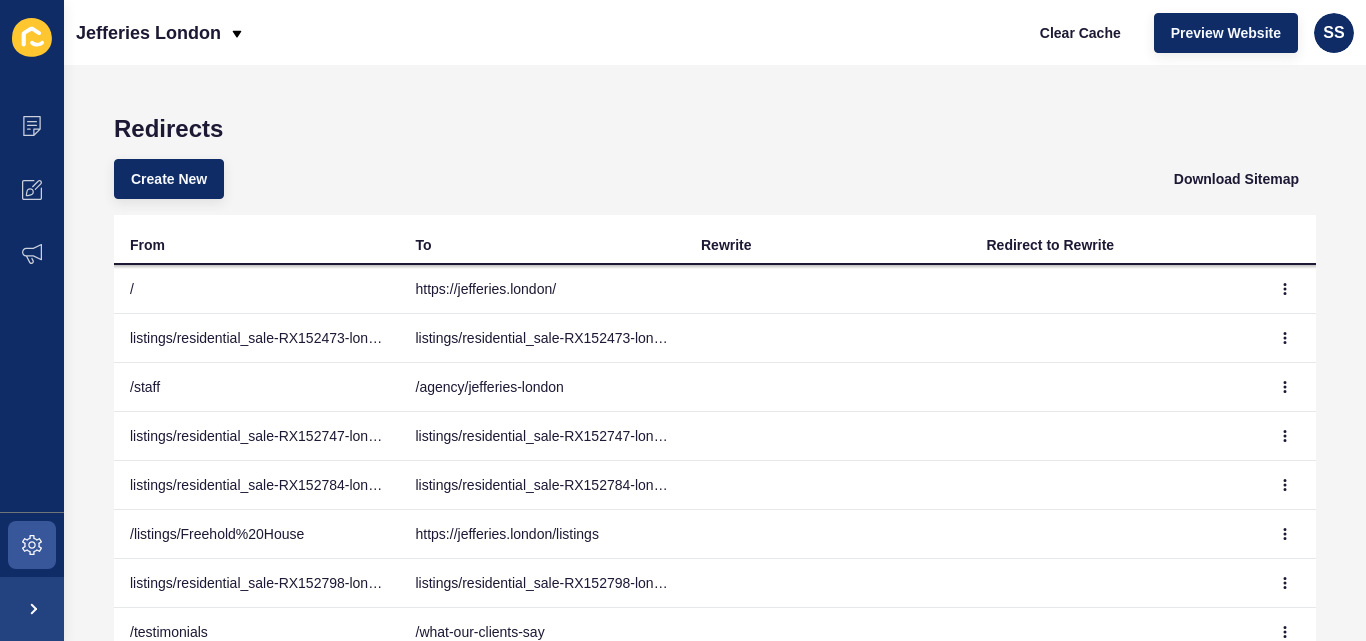 scroll, scrollTop: 94, scrollLeft: 0, axis: vertical 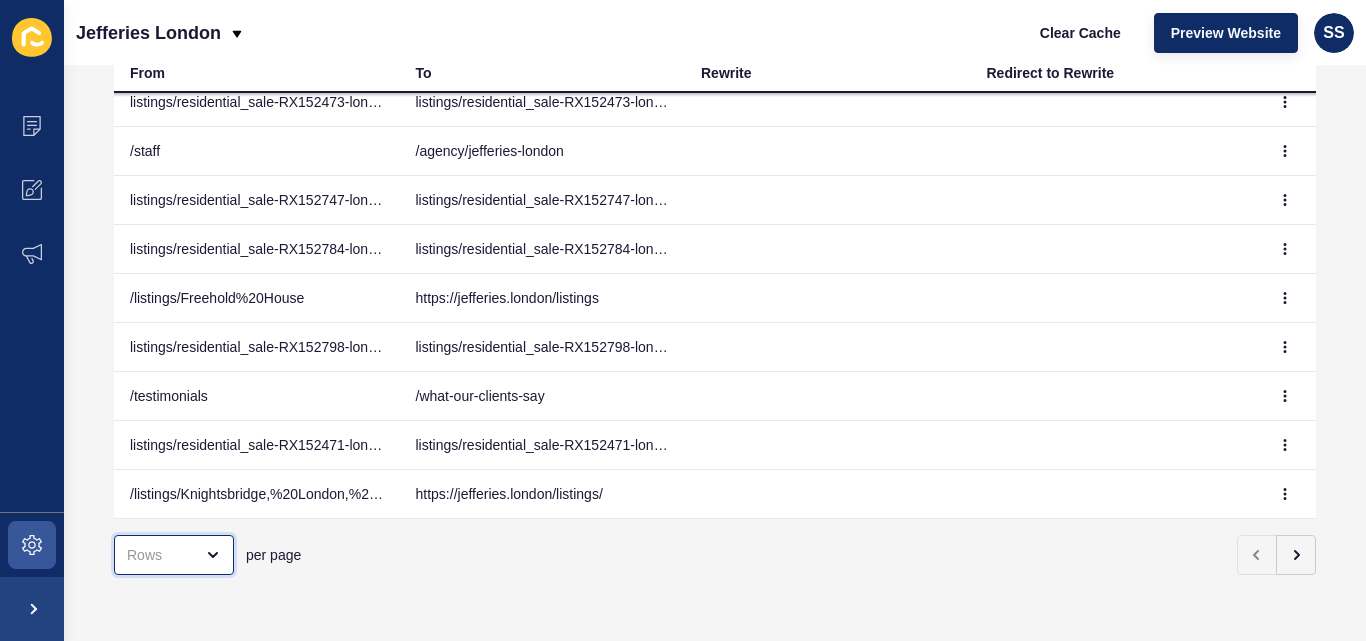 click at bounding box center [160, 555] 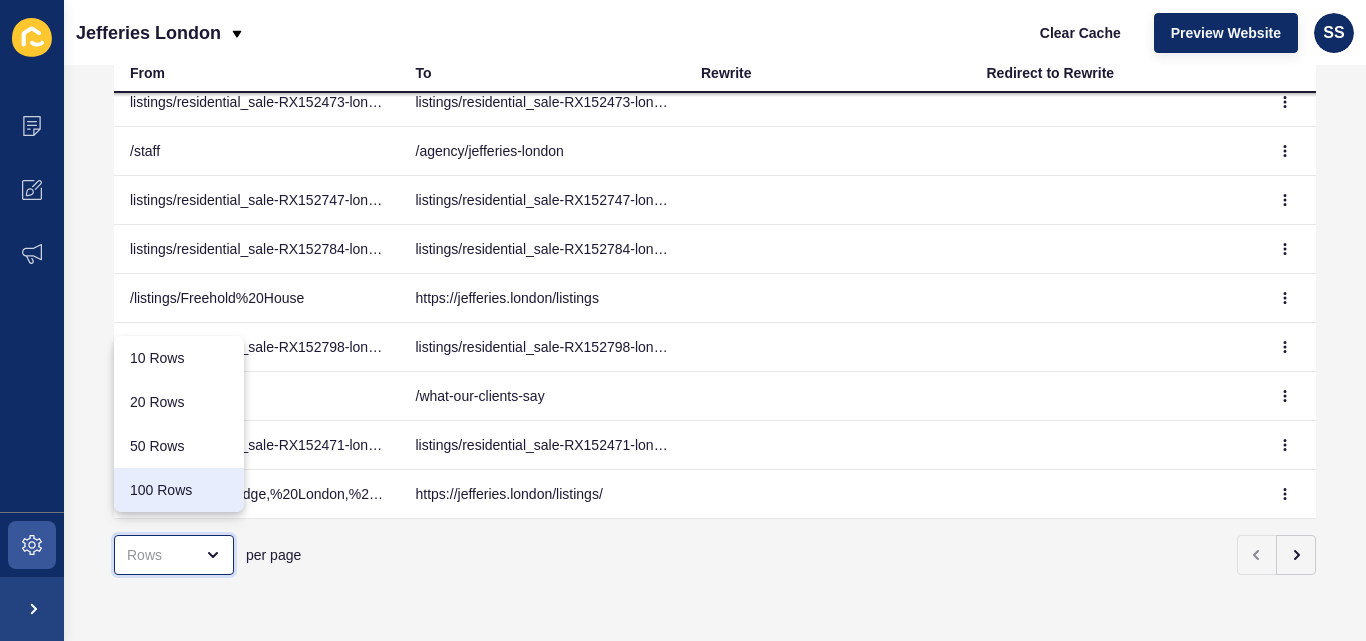 click on "100 Rows" at bounding box center [179, 490] 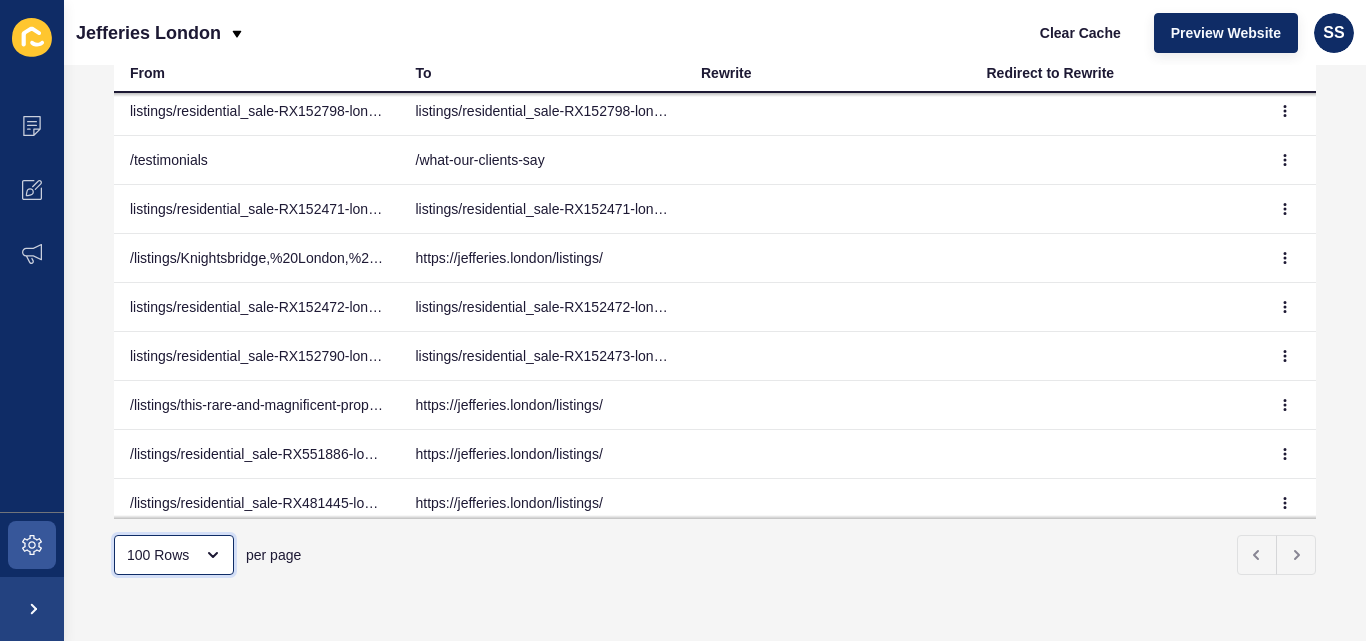 scroll, scrollTop: 388, scrollLeft: 0, axis: vertical 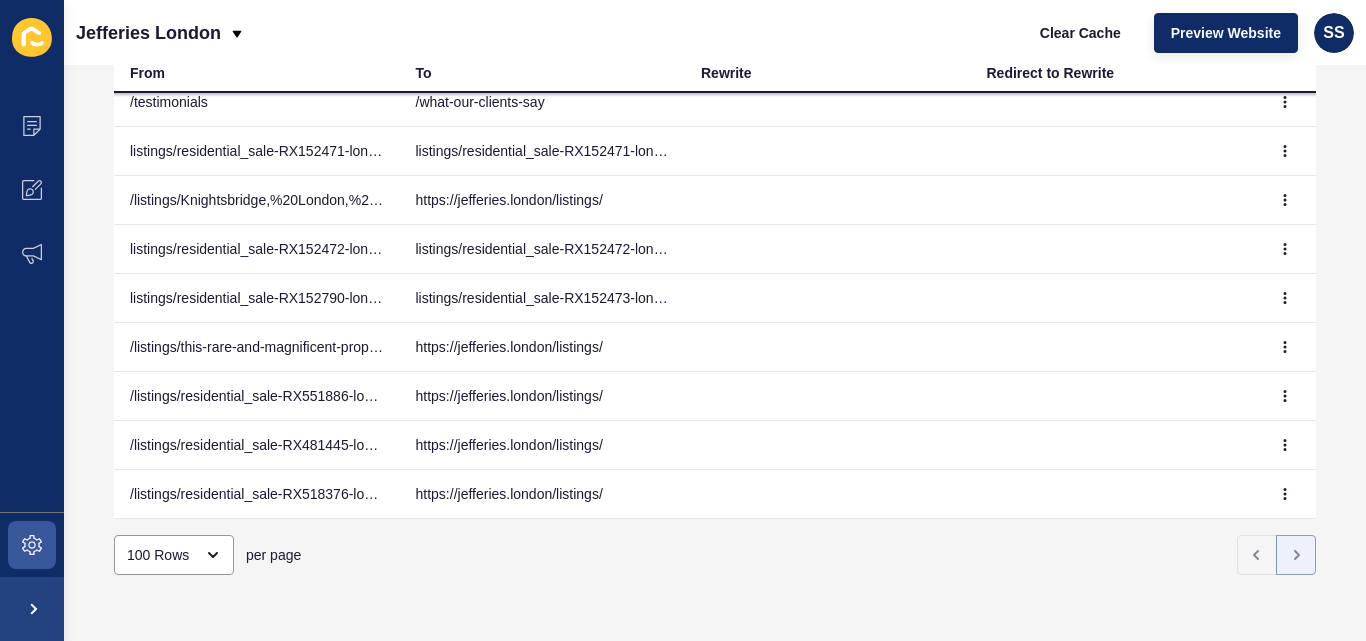 type 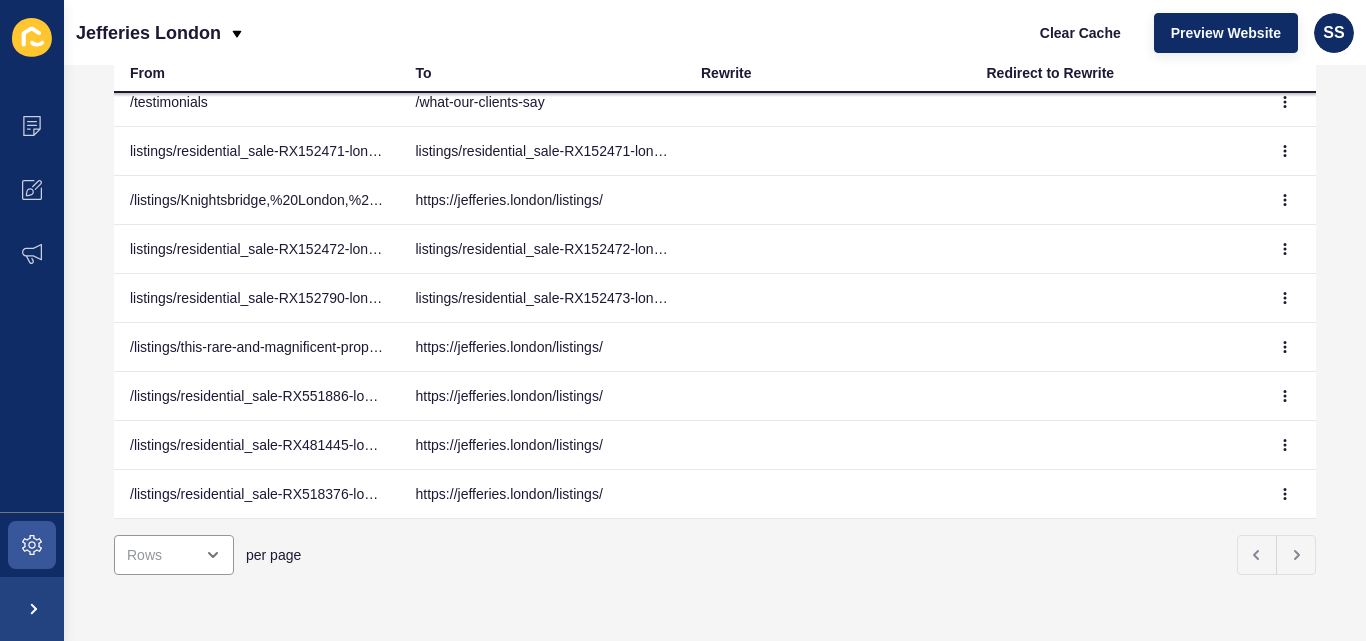 click on "/listings/this-rare-and-magnificent-property-offers-an-unparalleled-opportunity-to-acquire-a-residence-of-exceptional-quality-in-one-of-the-citys-most-coveted-and-prestigious-neighbourhoods" at bounding box center (257, 347) 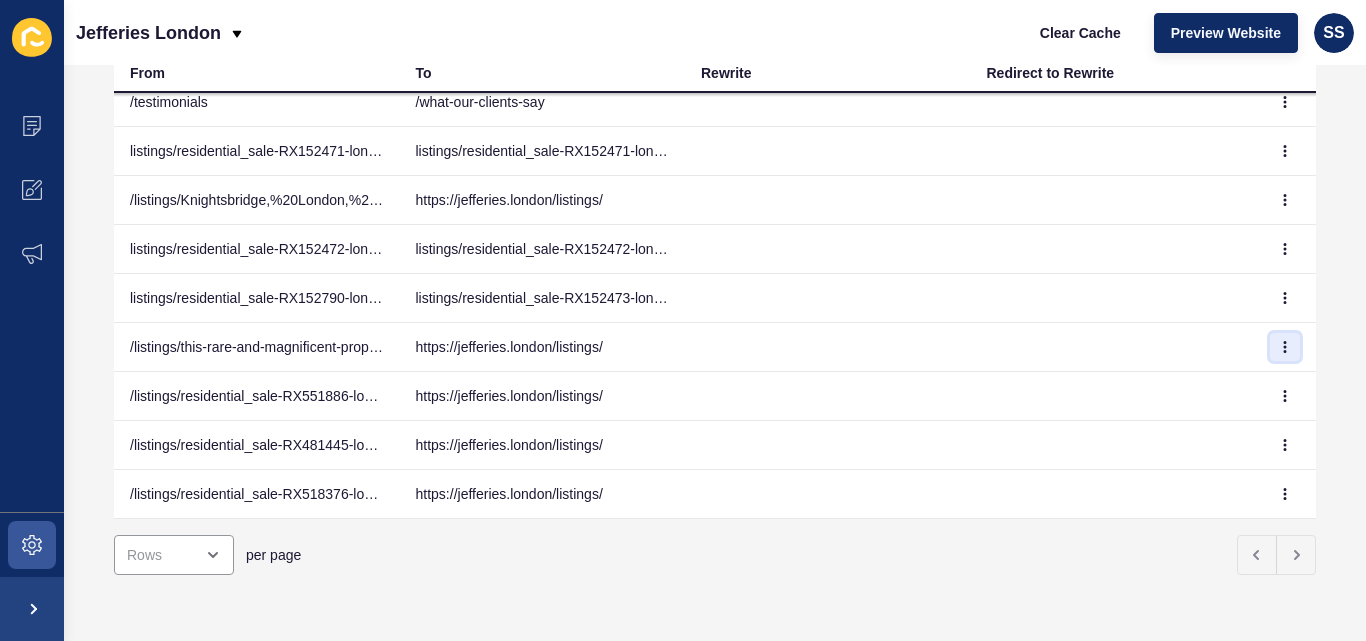 click 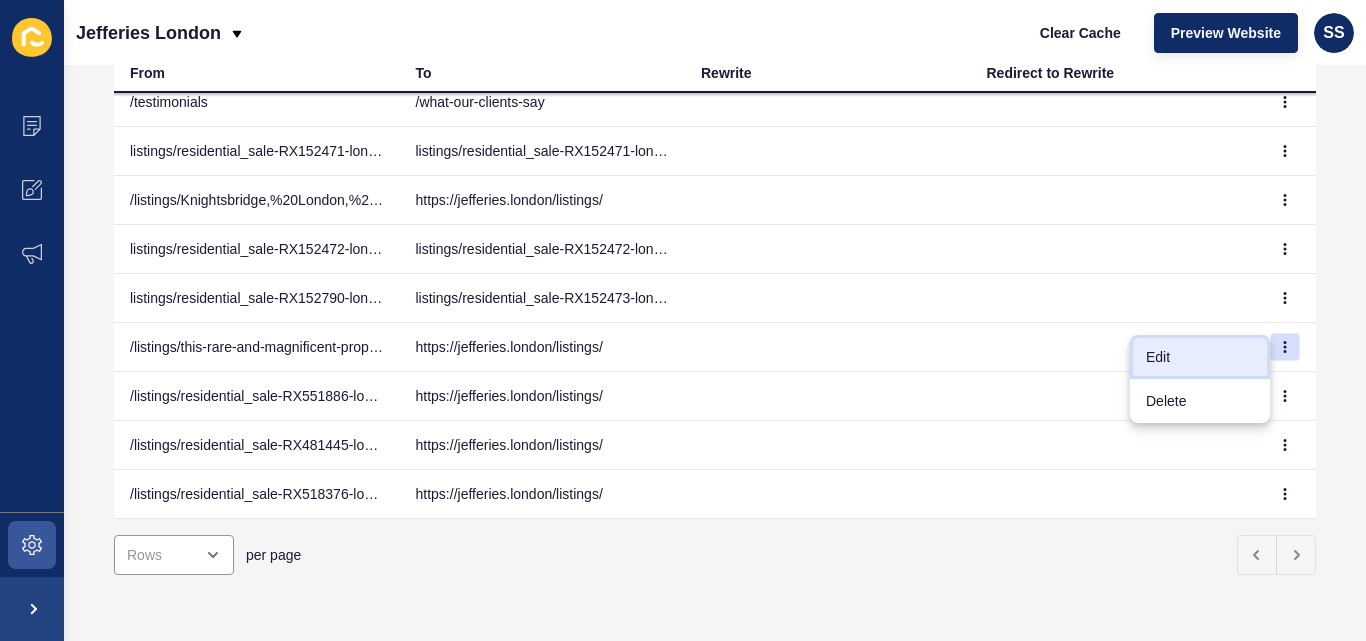 click on "Edit" at bounding box center [1200, 357] 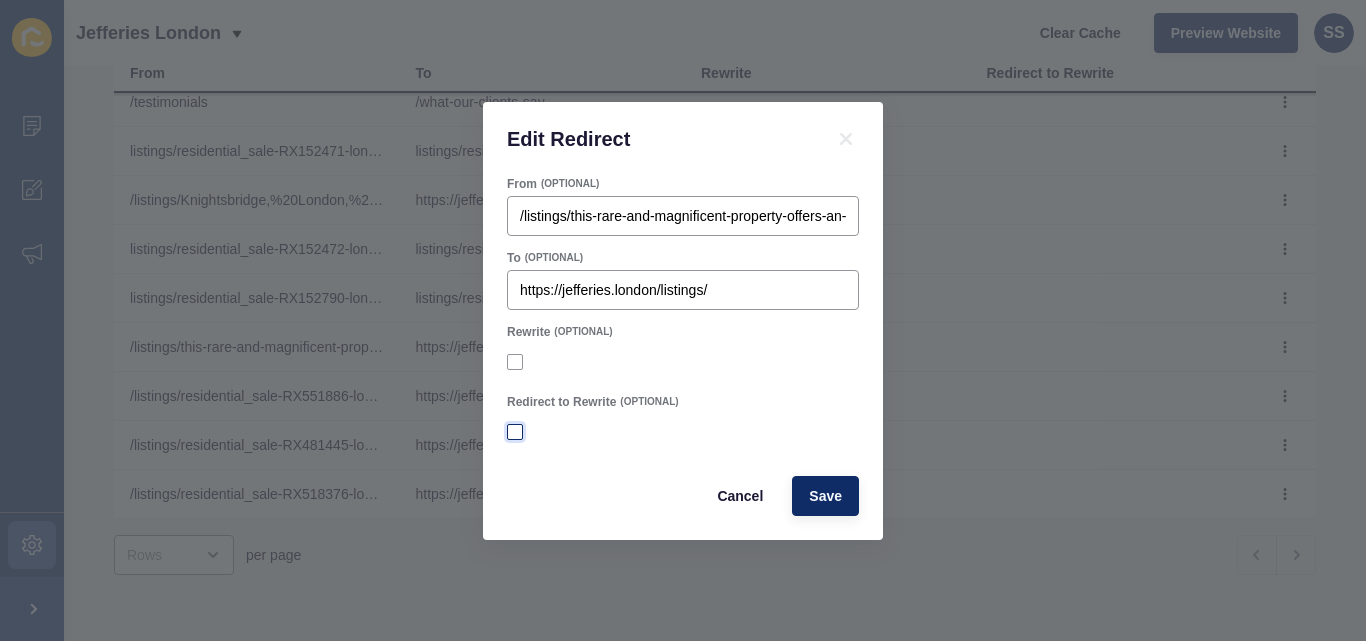 click at bounding box center (515, 432) 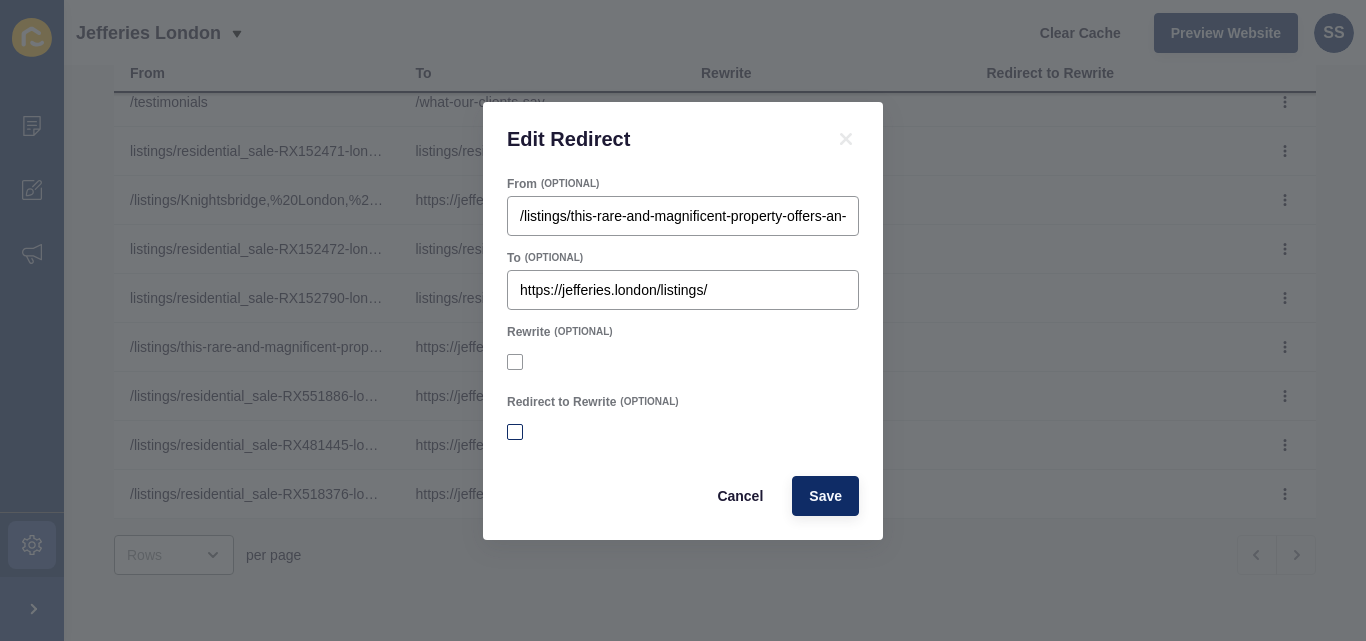 click on "Redirect to Rewrite" at bounding box center (517, 431) 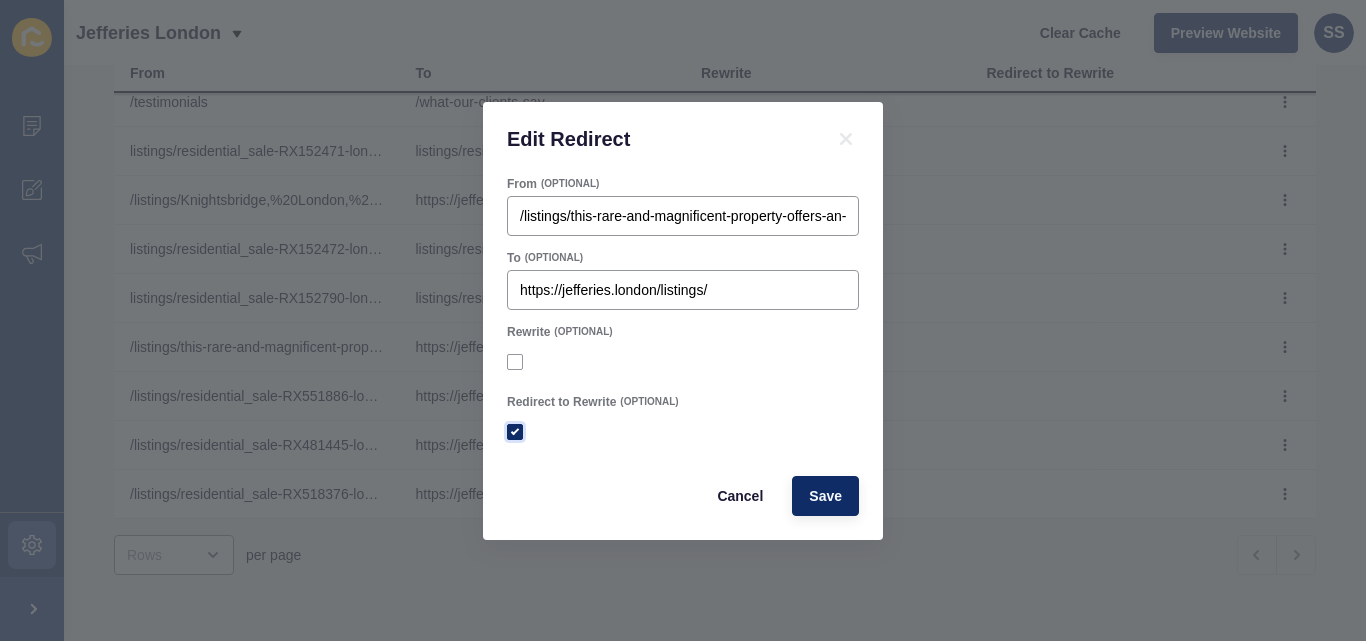 click at bounding box center (515, 432) 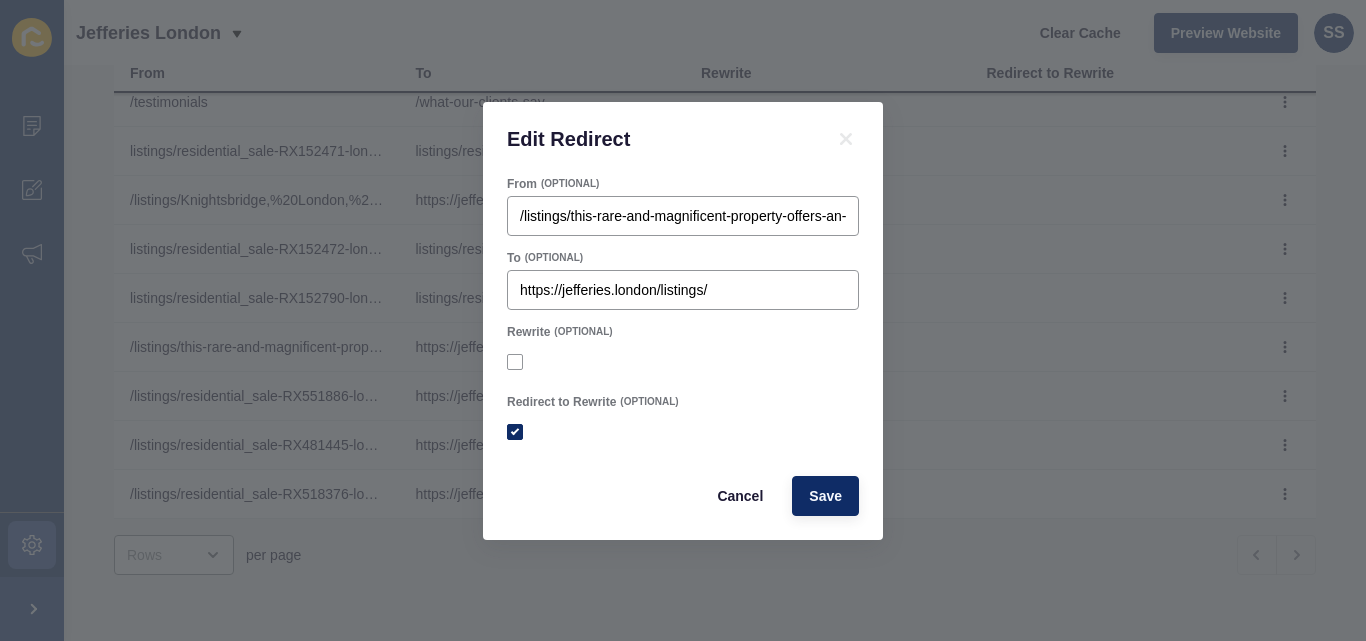 click on "Redirect to Rewrite" at bounding box center (517, 431) 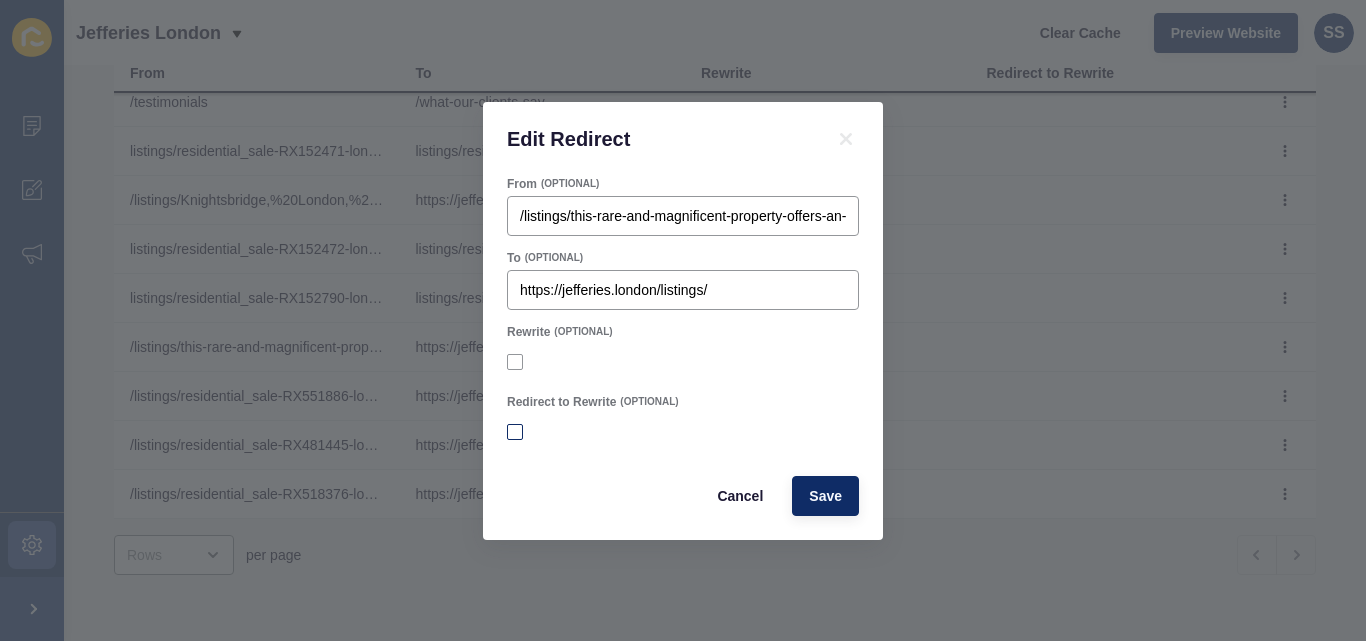 checkbox on "false" 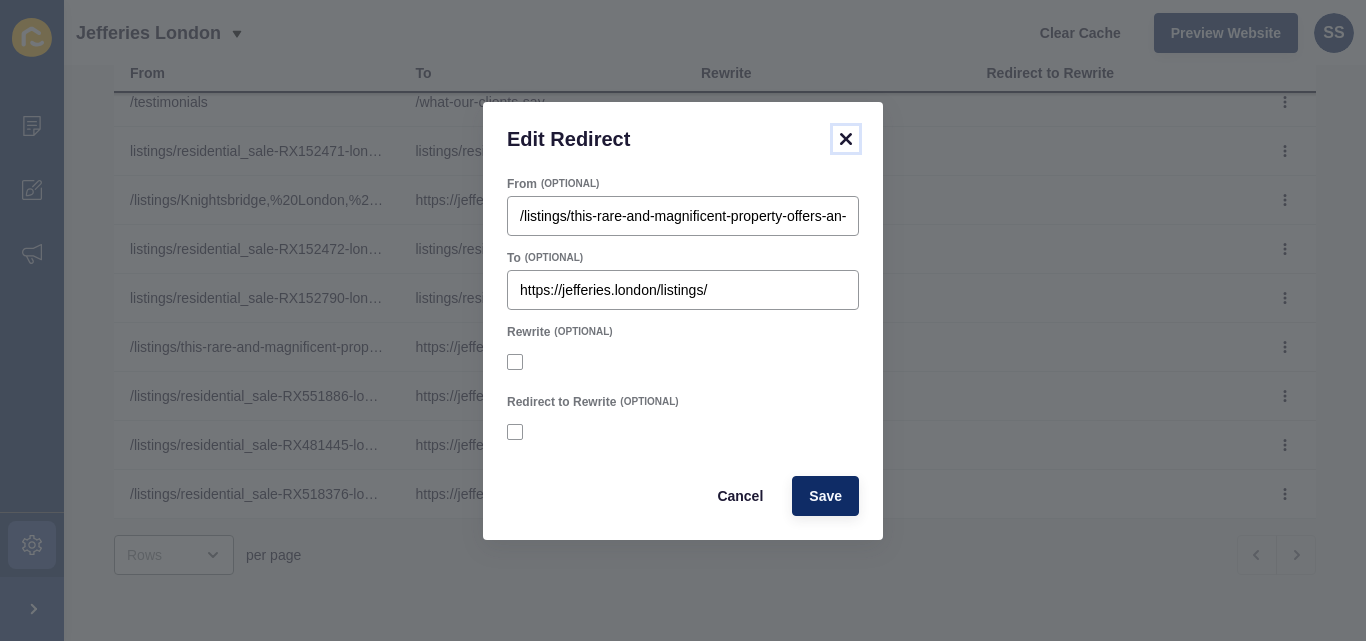 click 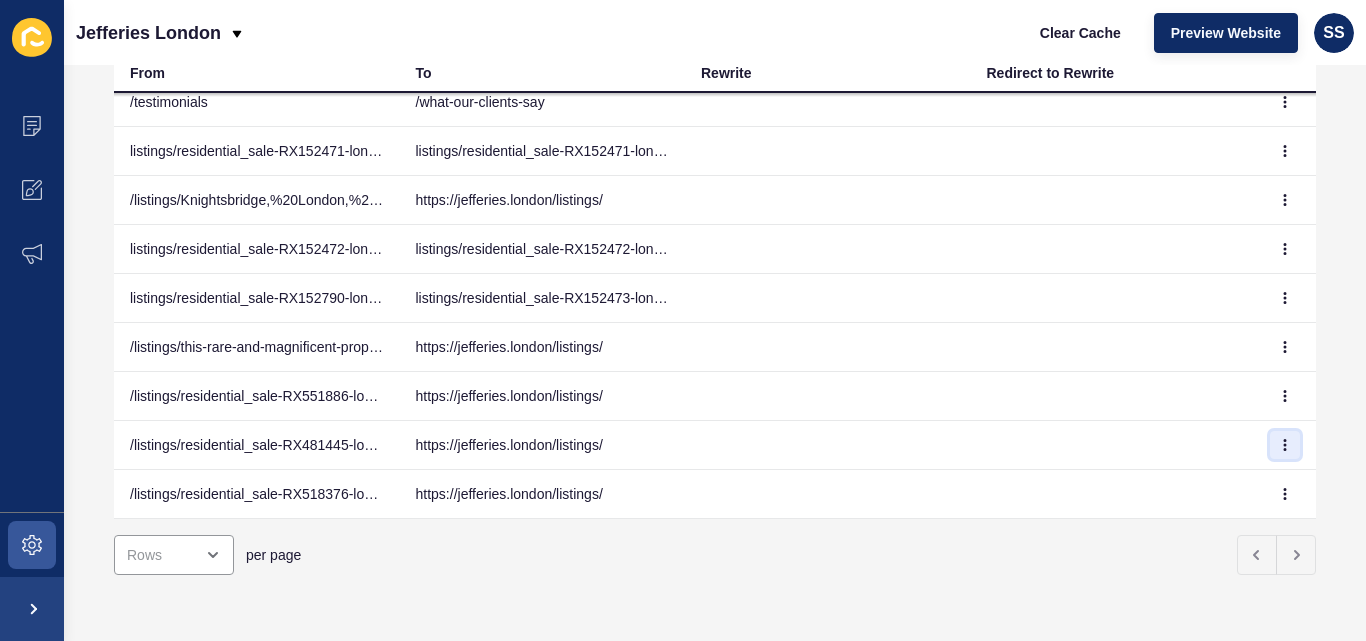 click at bounding box center [1285, 445] 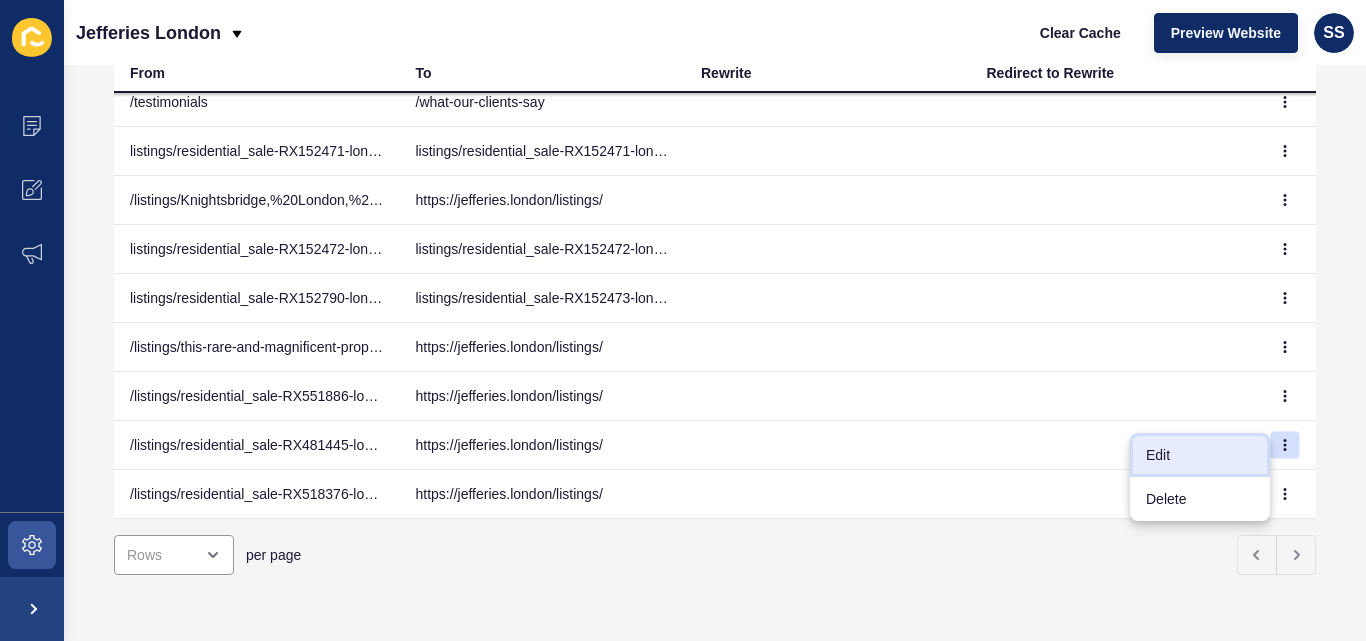 click on "Edit" at bounding box center [1200, 455] 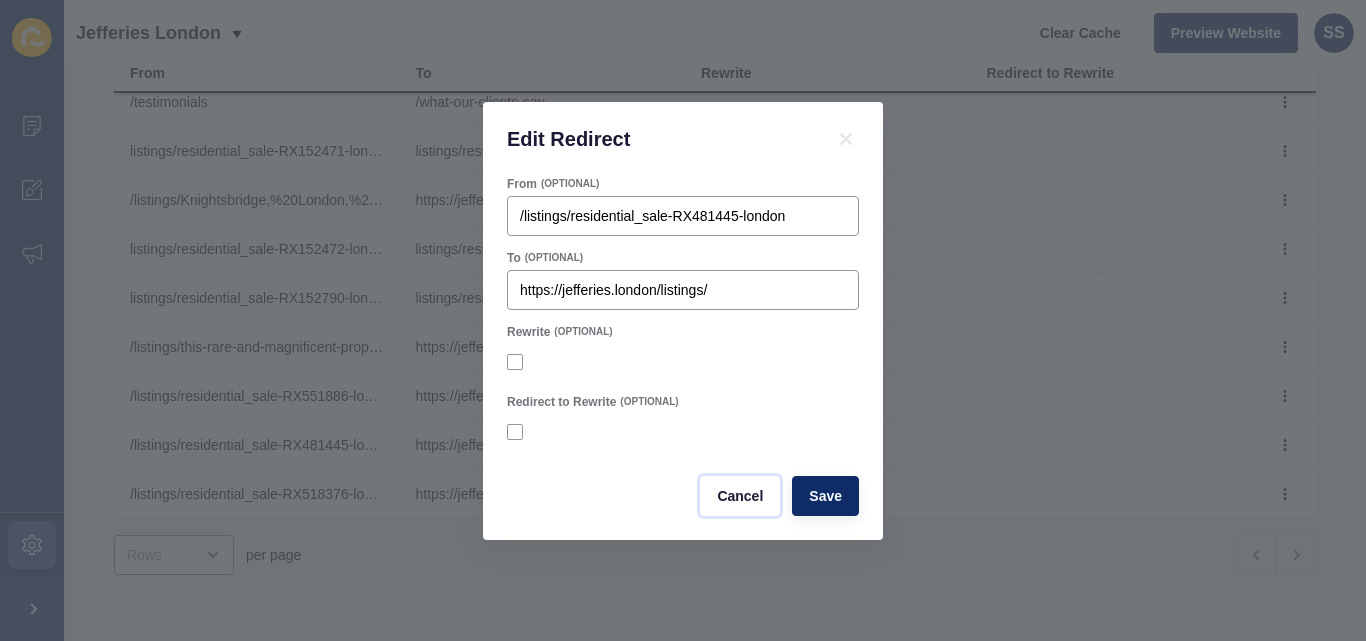 click on "Cancel" at bounding box center (740, 496) 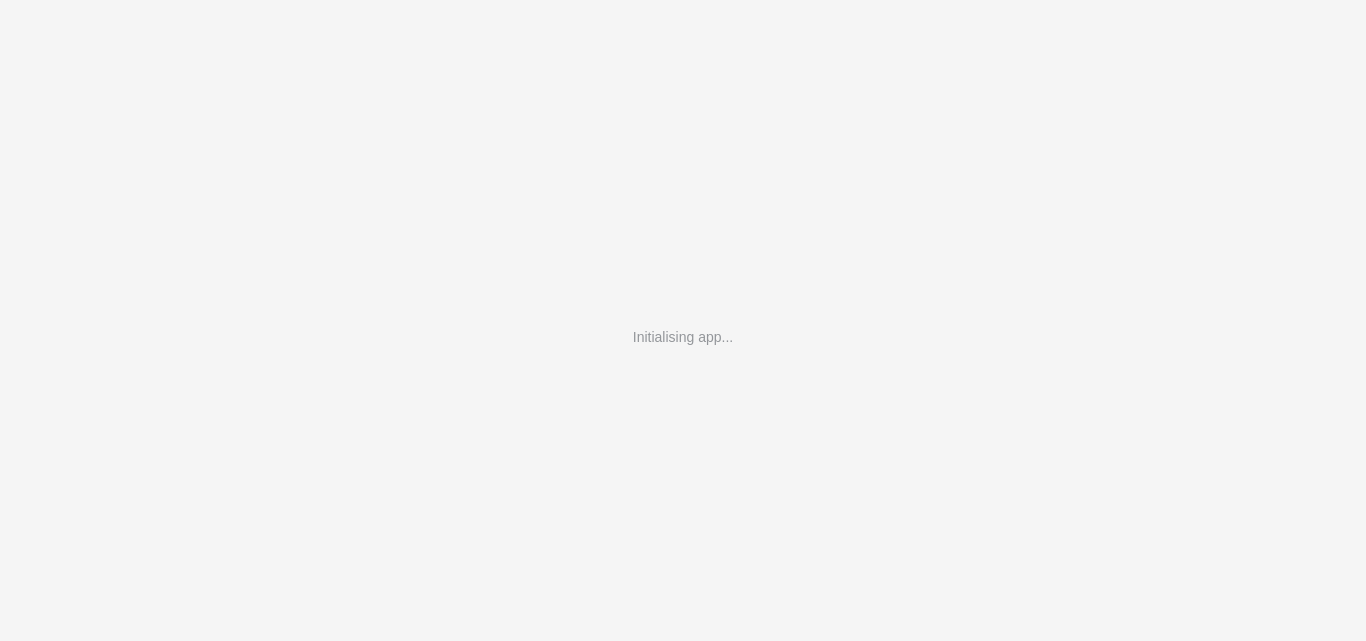 scroll, scrollTop: 0, scrollLeft: 0, axis: both 